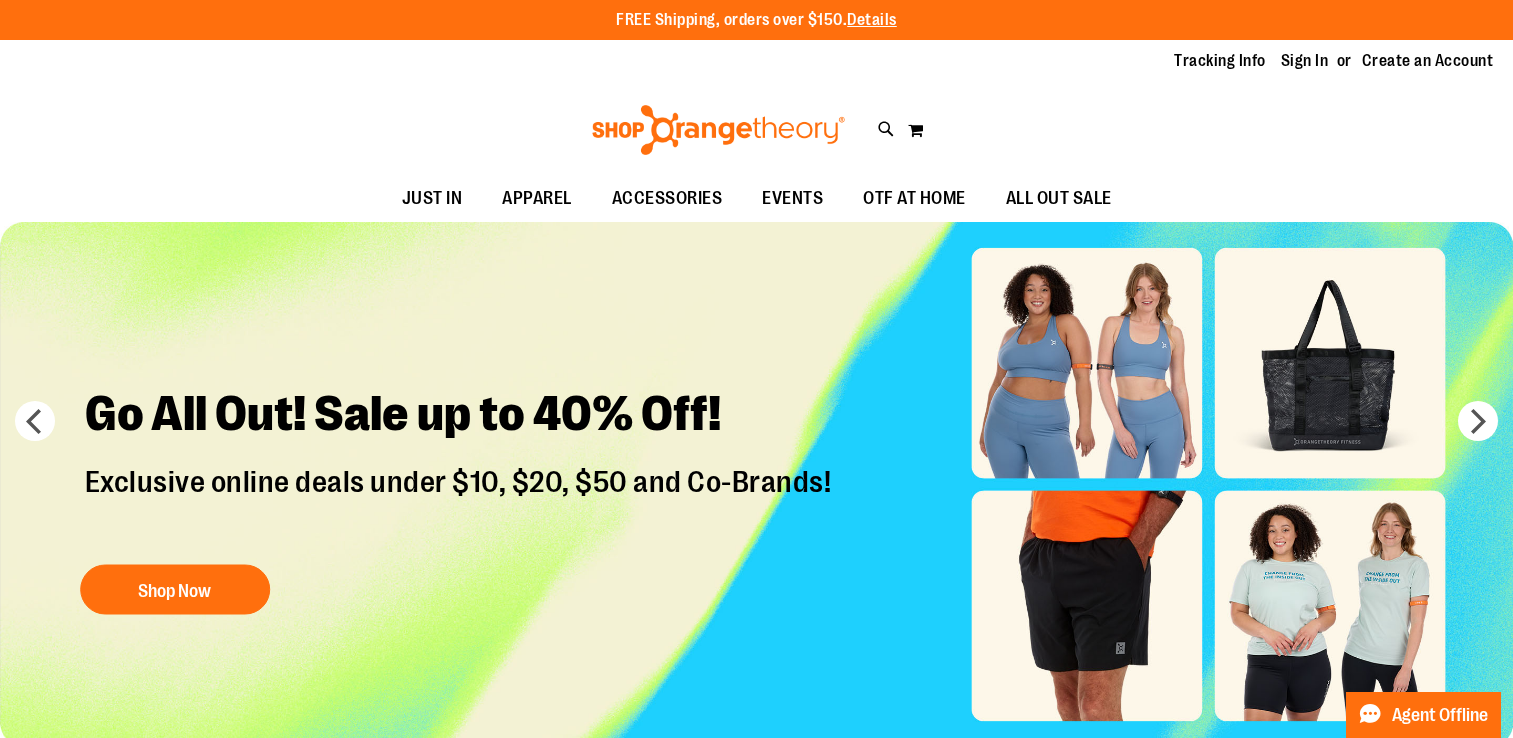 scroll, scrollTop: 0, scrollLeft: 0, axis: both 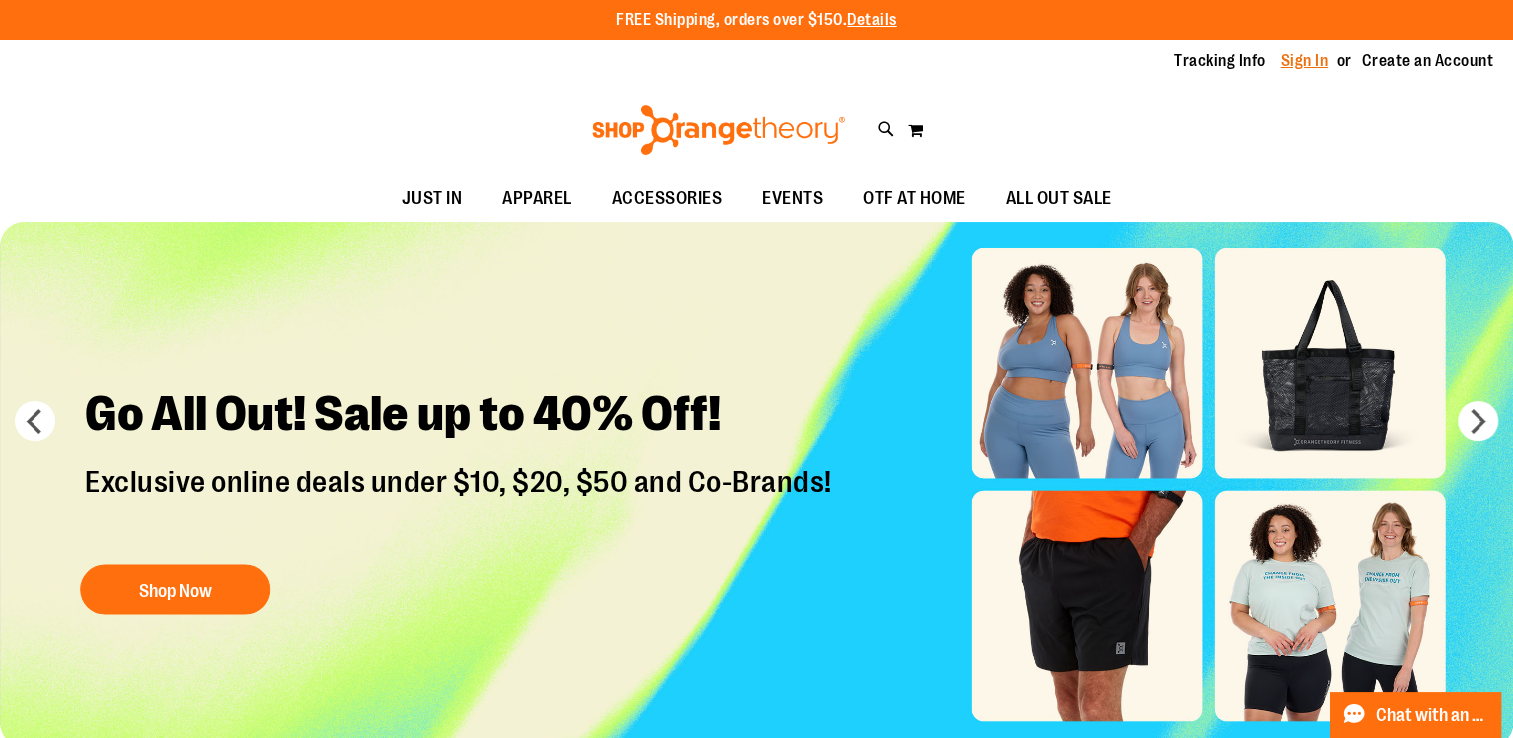 type on "**********" 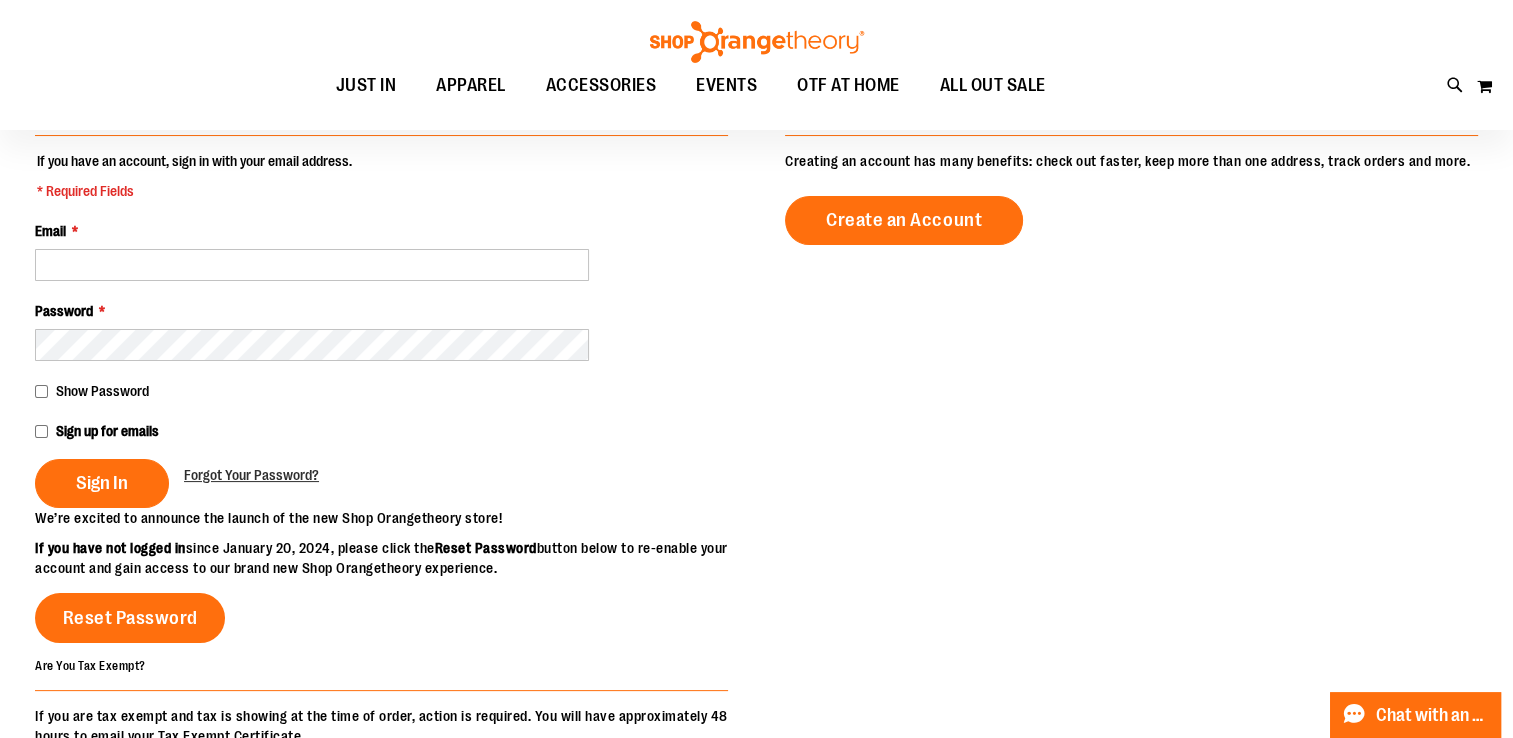 scroll, scrollTop: 197, scrollLeft: 0, axis: vertical 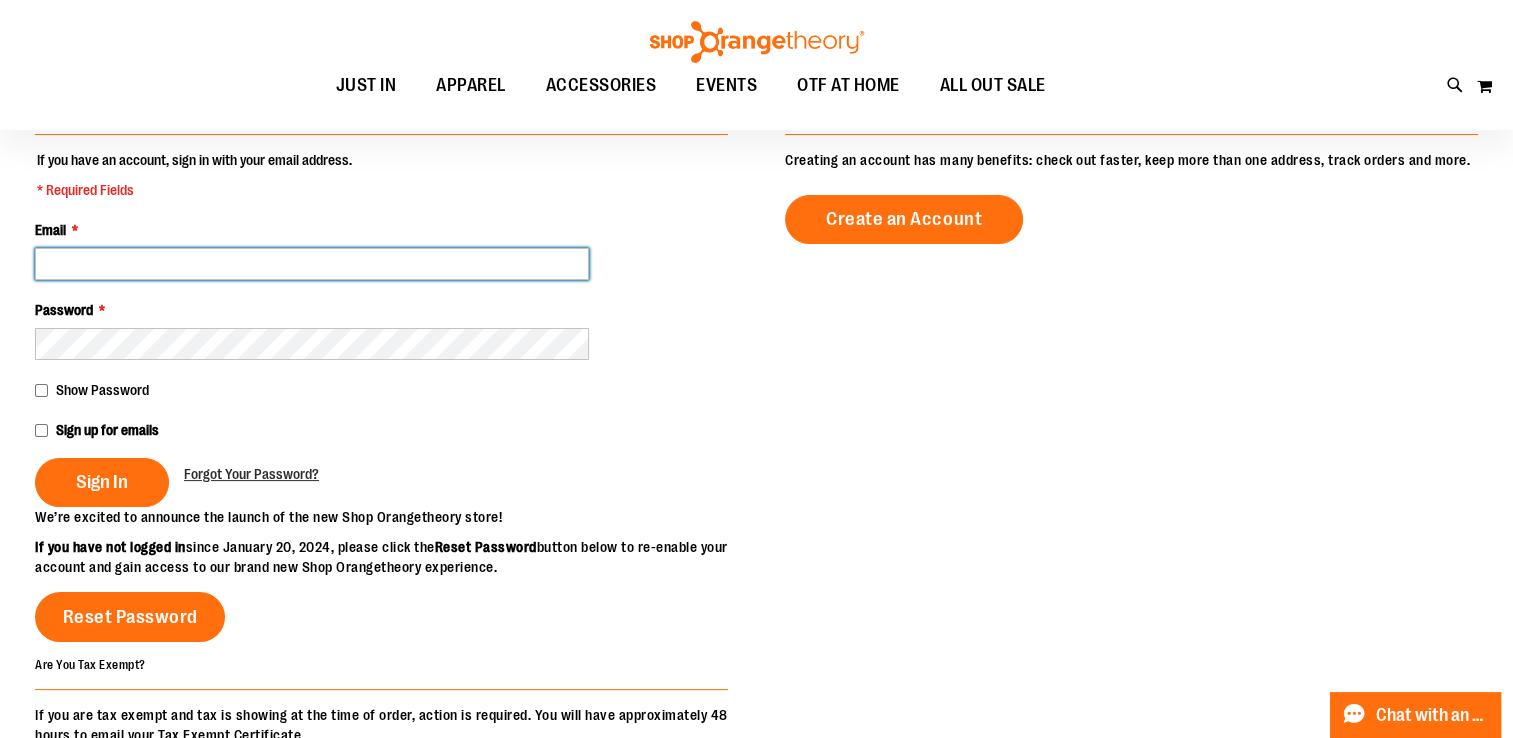 type on "**********" 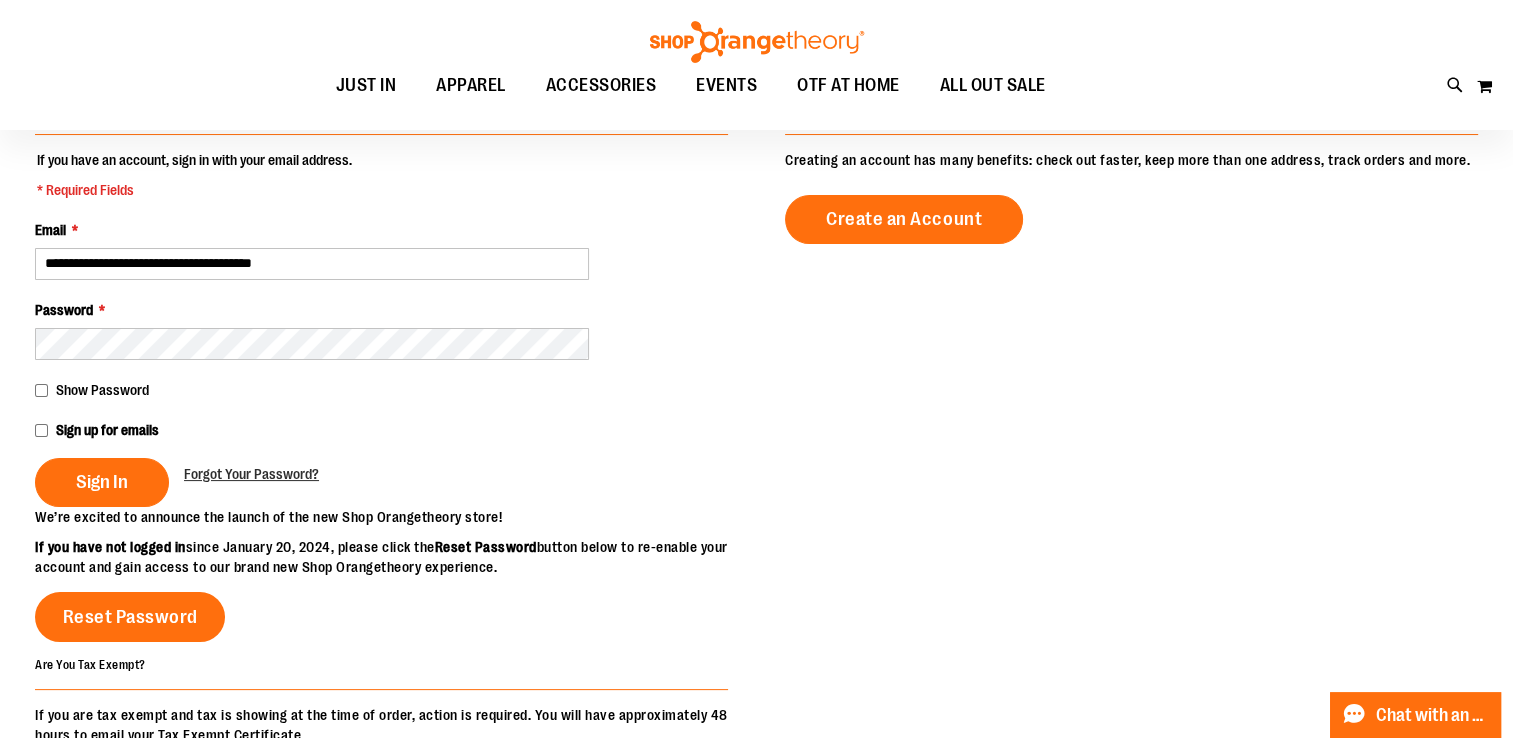 type on "**********" 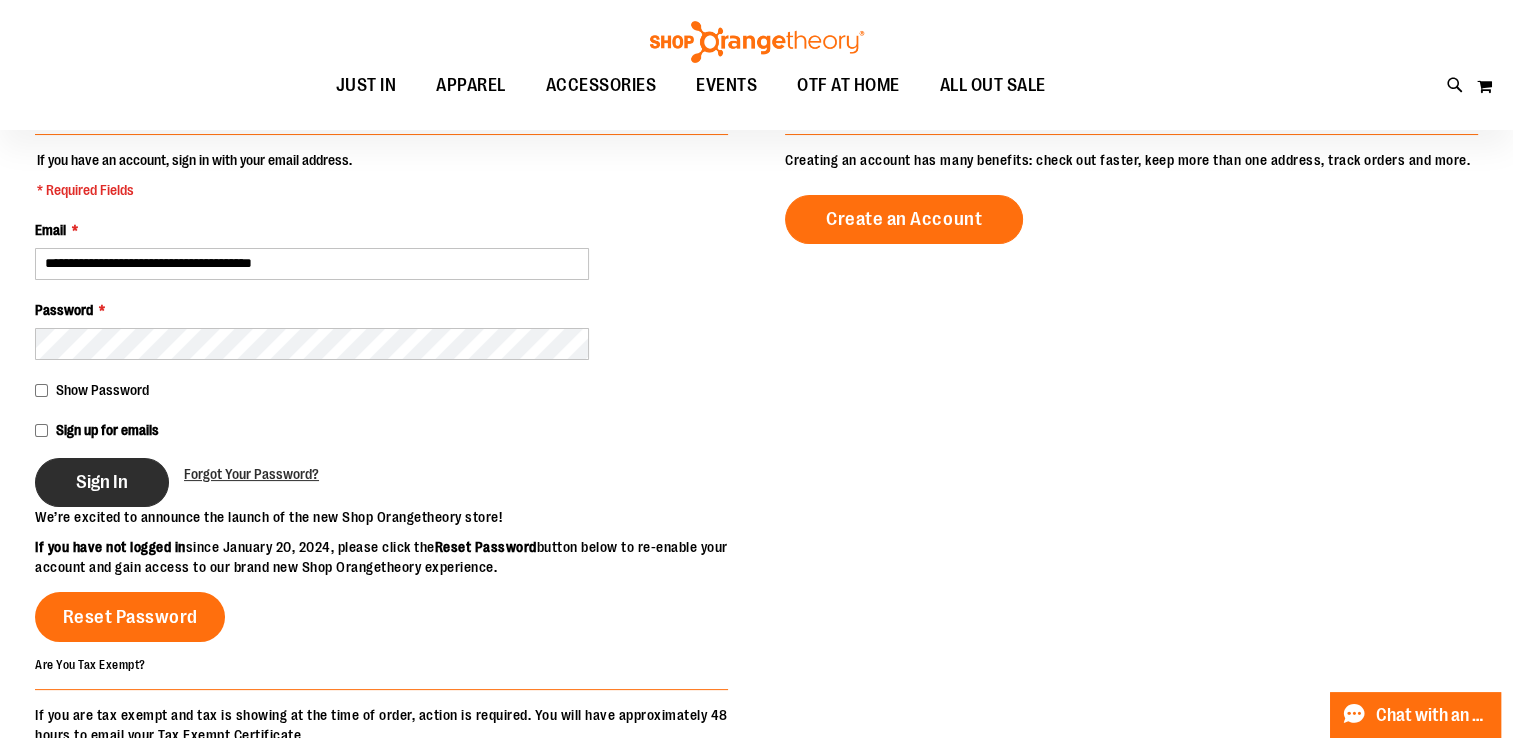 click on "Sign In" at bounding box center (102, 482) 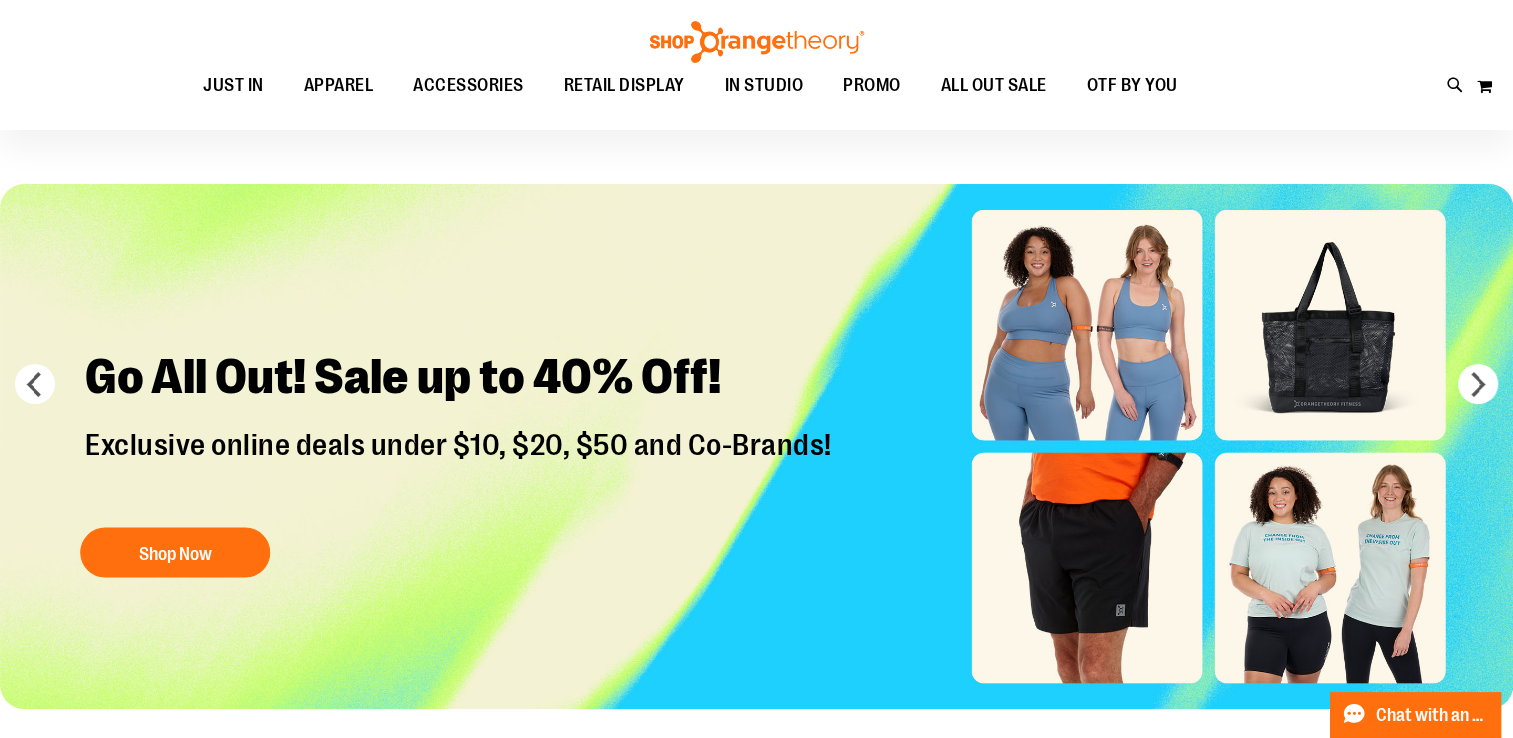scroll, scrollTop: 0, scrollLeft: 0, axis: both 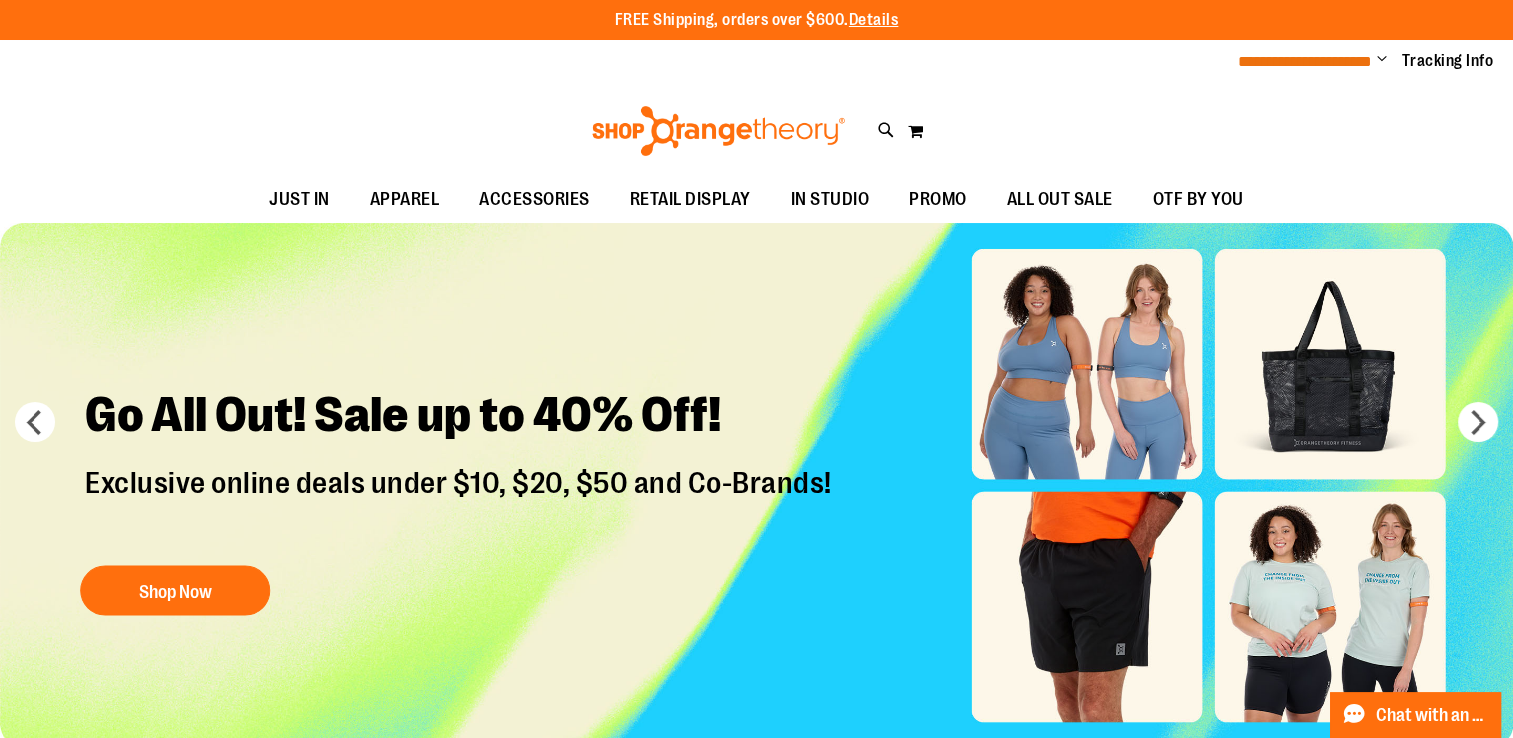 type on "**********" 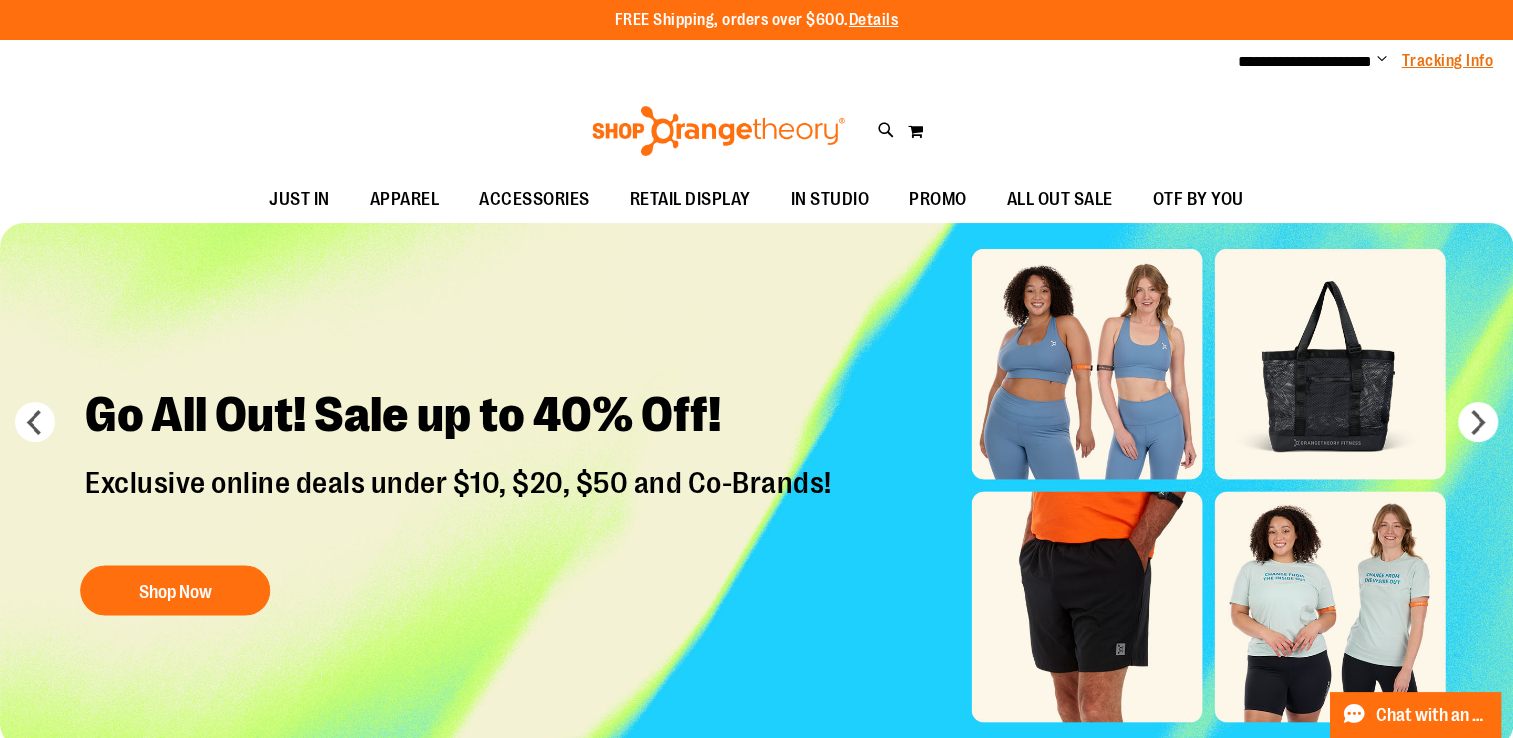 click on "Tracking Info" at bounding box center [1448, 61] 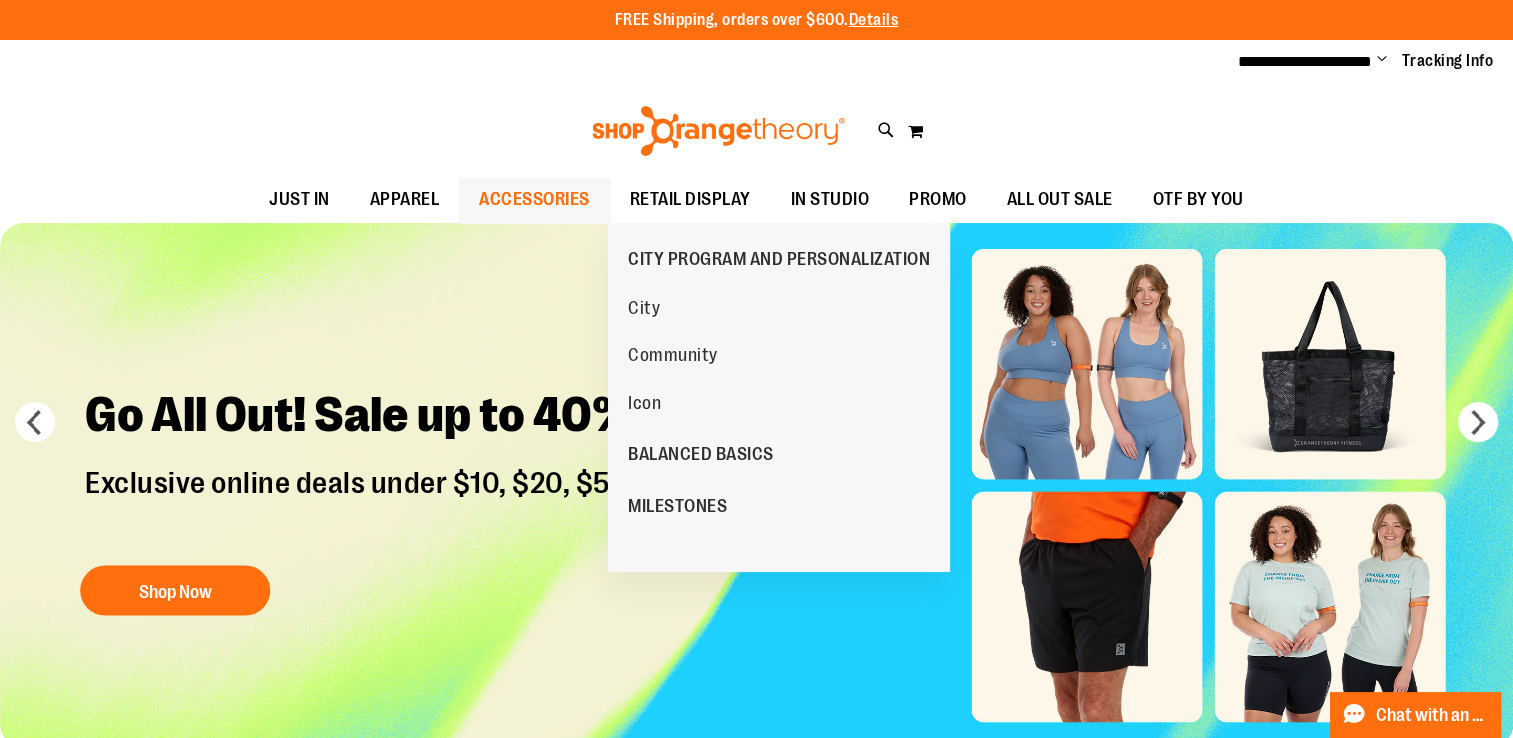 click on "ACCESSORIES" at bounding box center (534, 199) 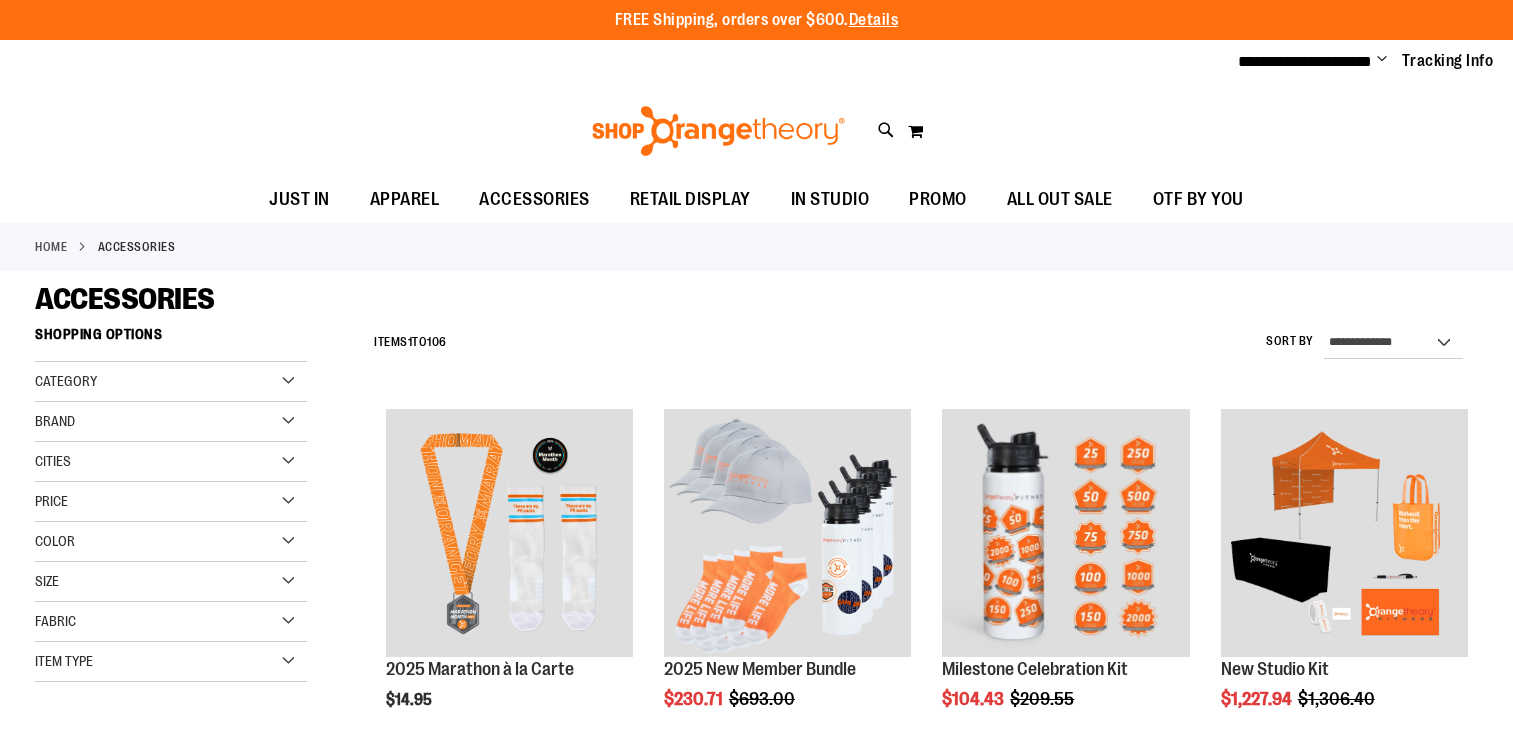 scroll, scrollTop: 0, scrollLeft: 0, axis: both 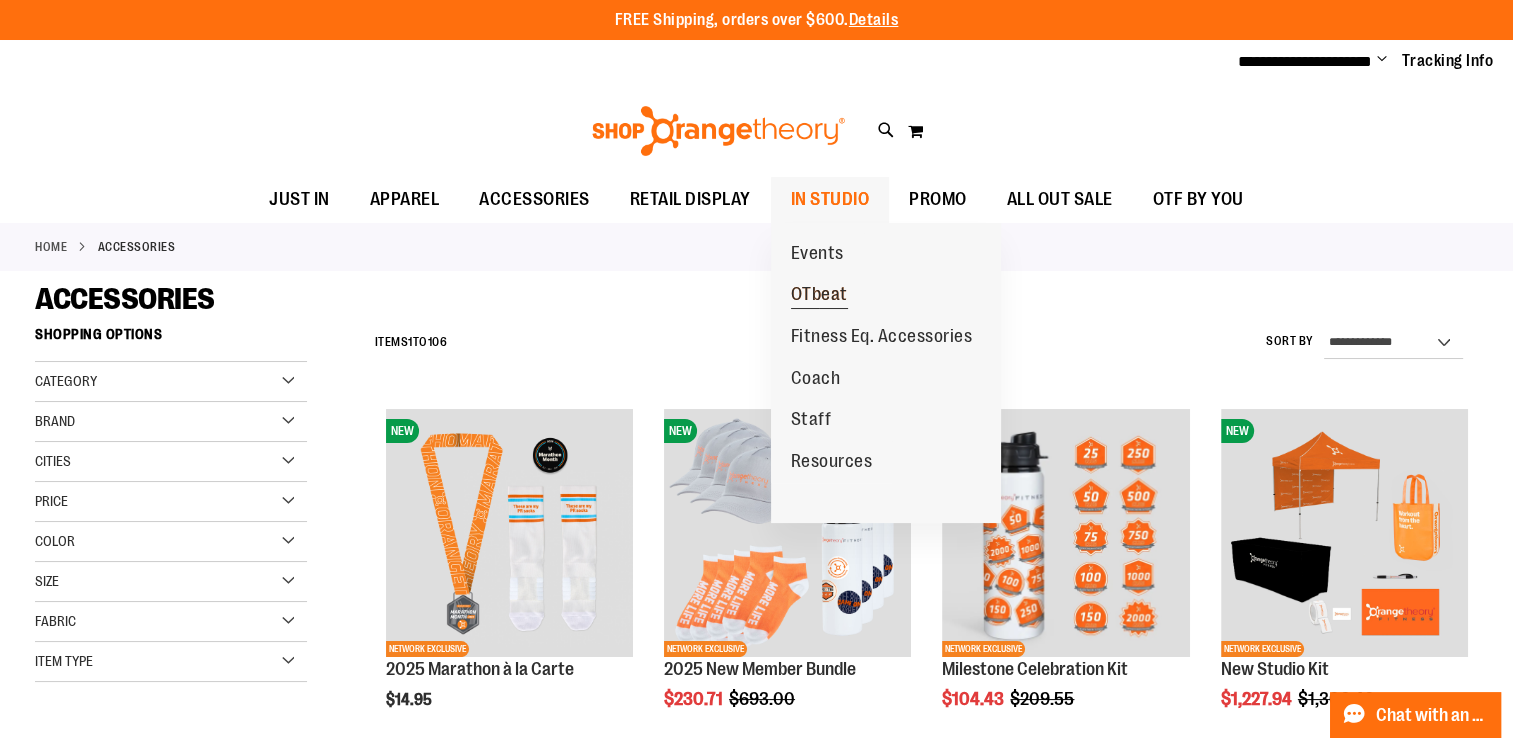 type on "**********" 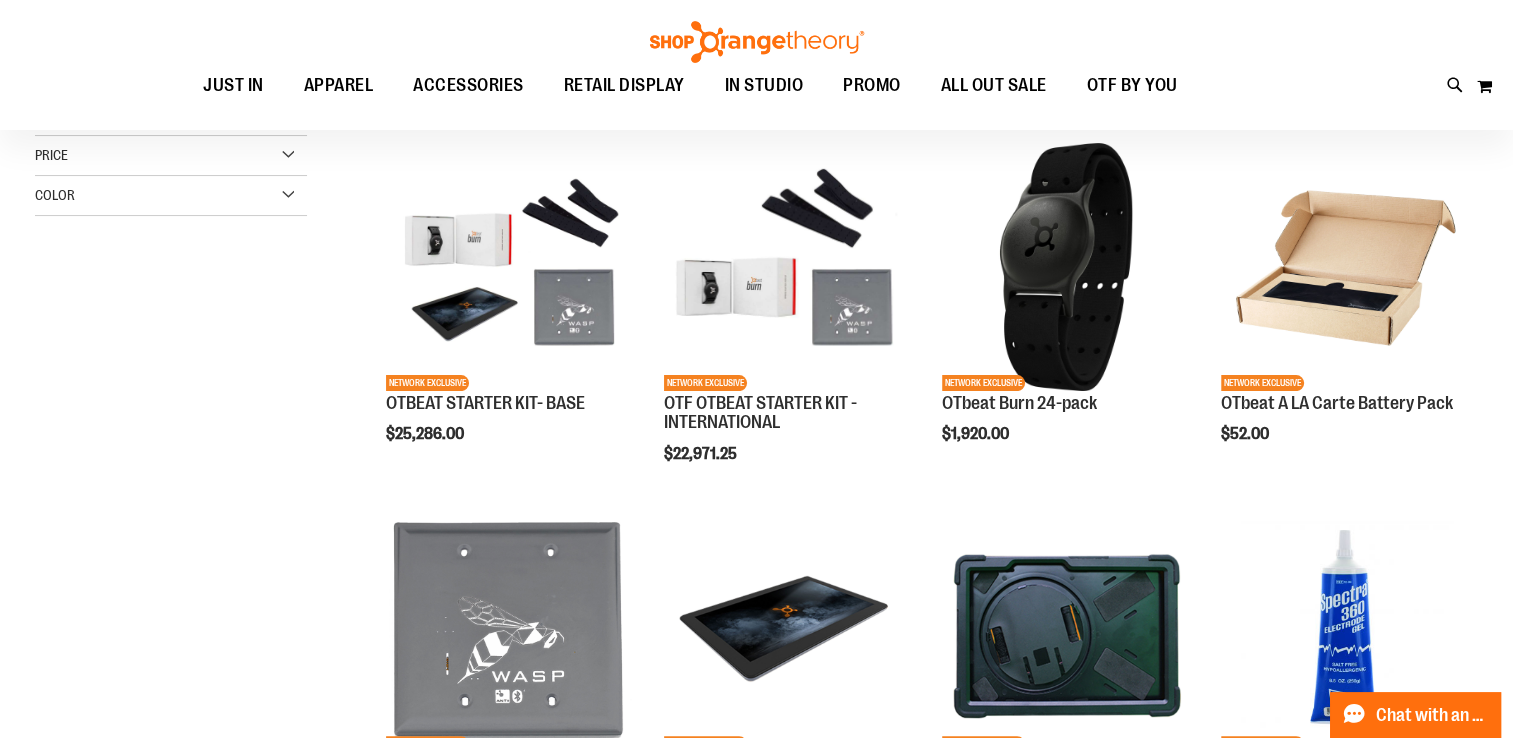 scroll, scrollTop: 260, scrollLeft: 0, axis: vertical 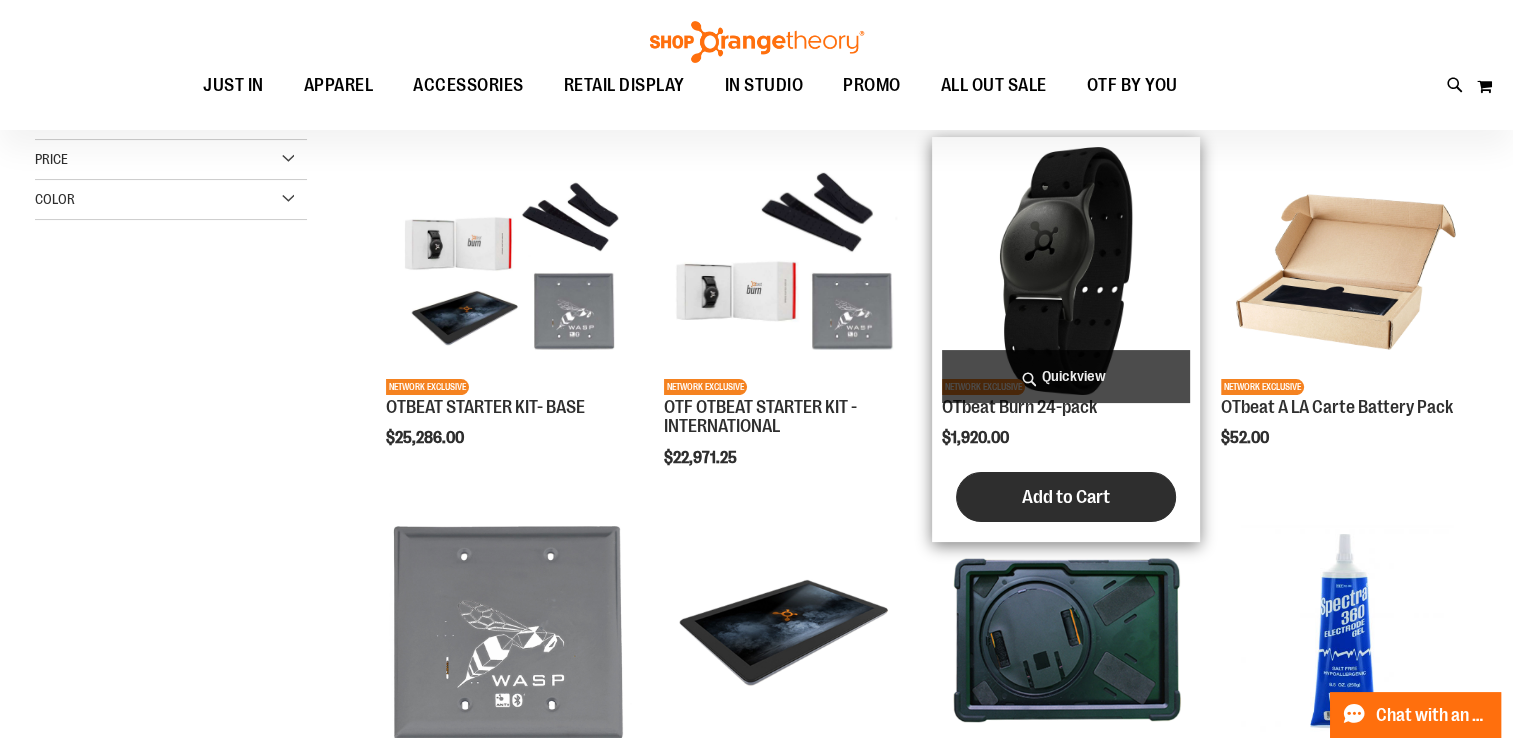 type on "**********" 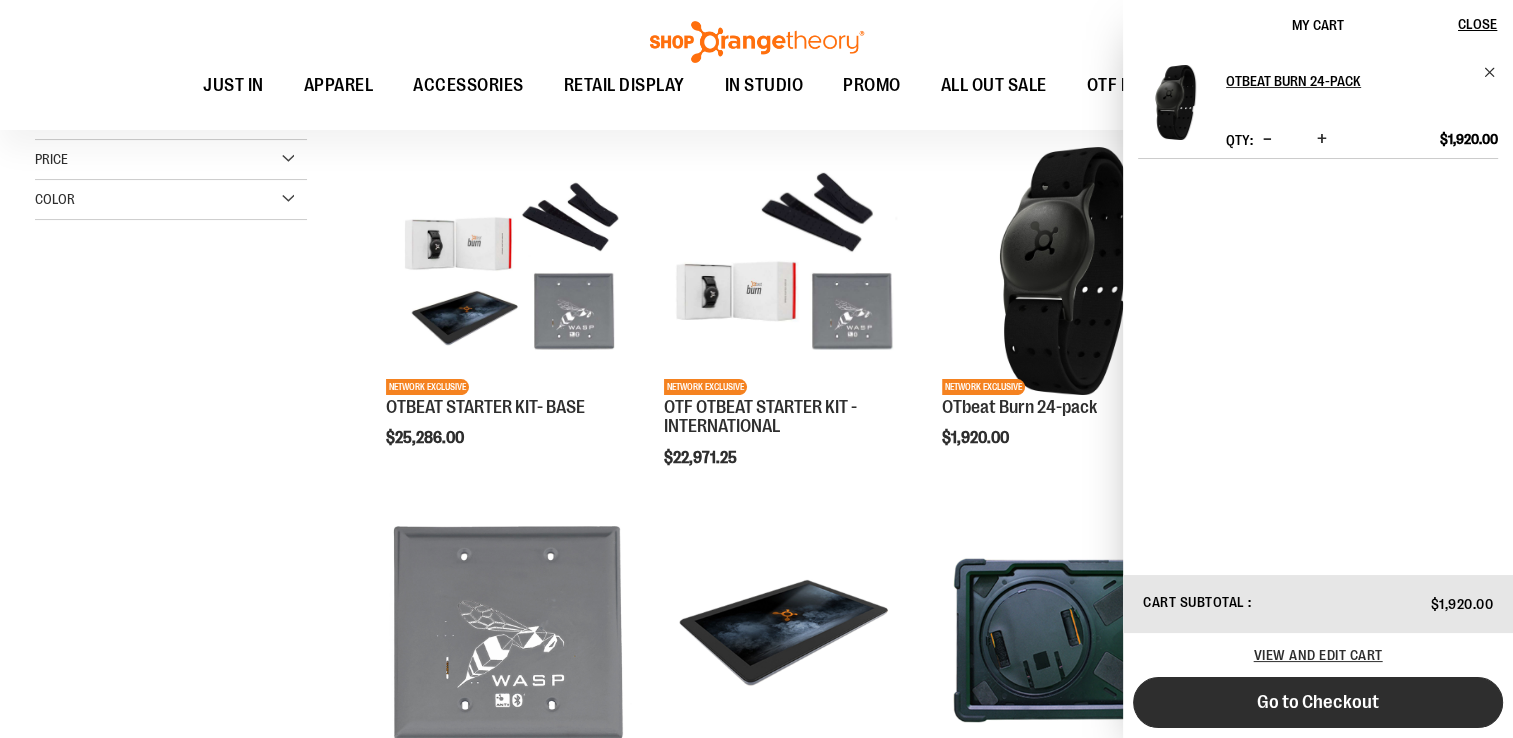 click on "Go to Checkout" at bounding box center [1318, 702] 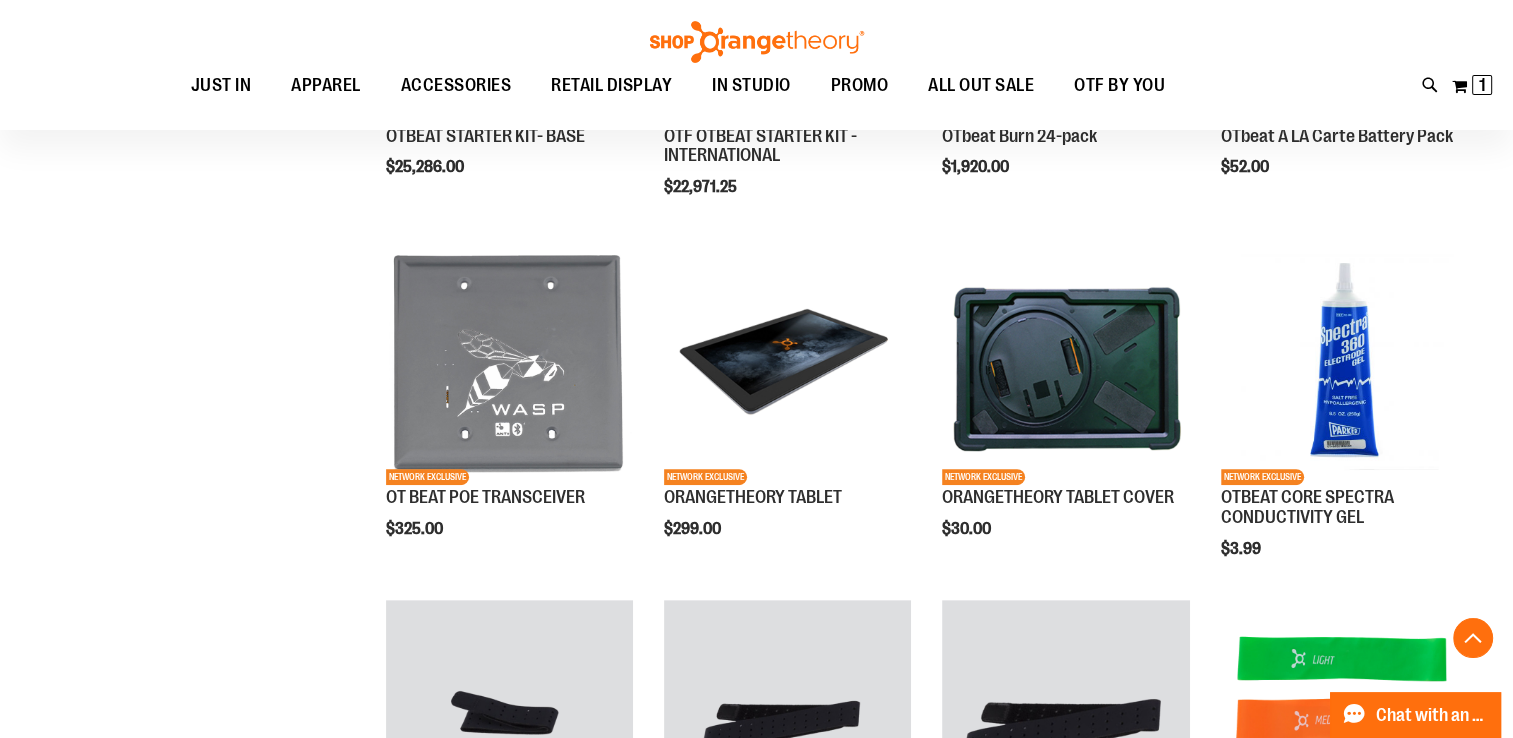 scroll, scrollTop: 558, scrollLeft: 0, axis: vertical 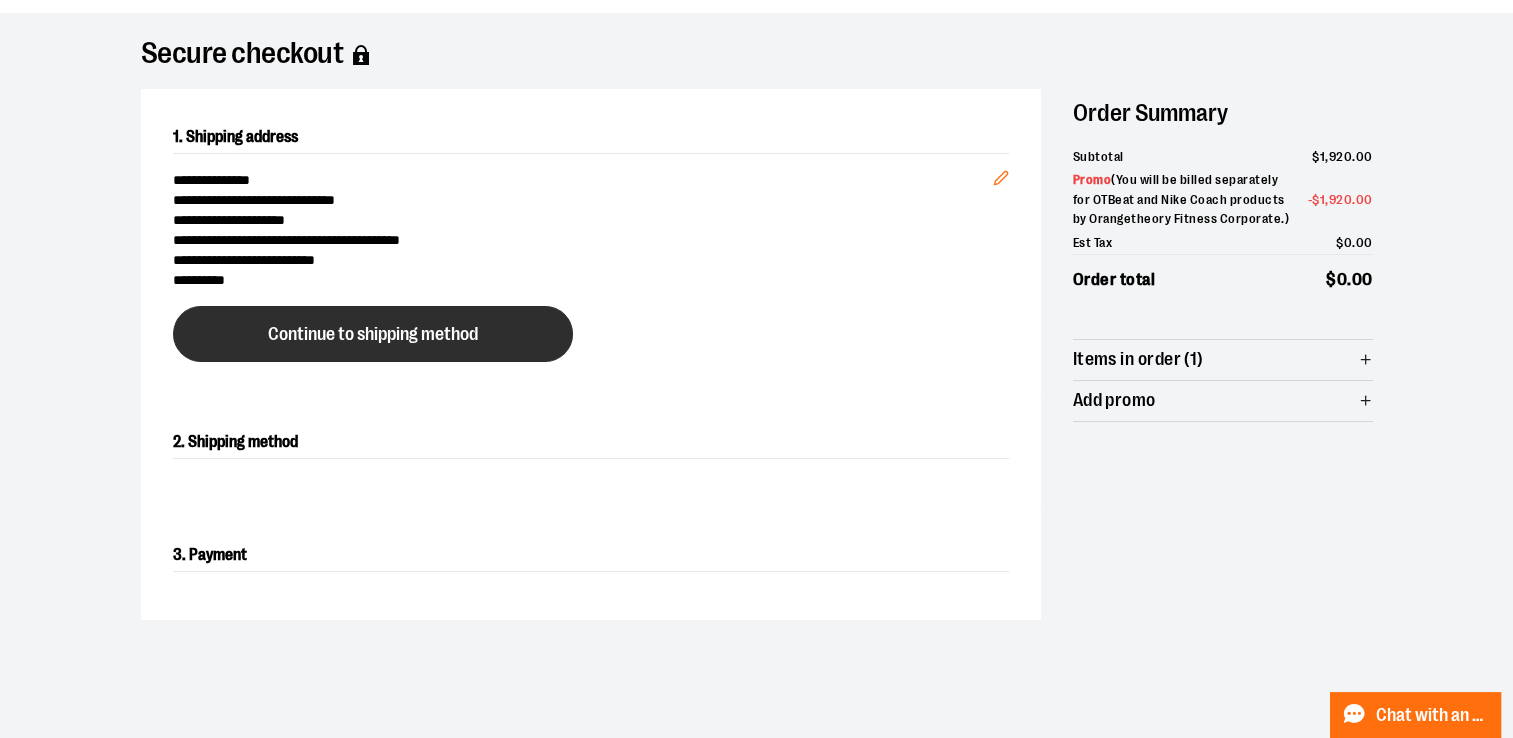 click on "Continue to shipping method" at bounding box center (373, 334) 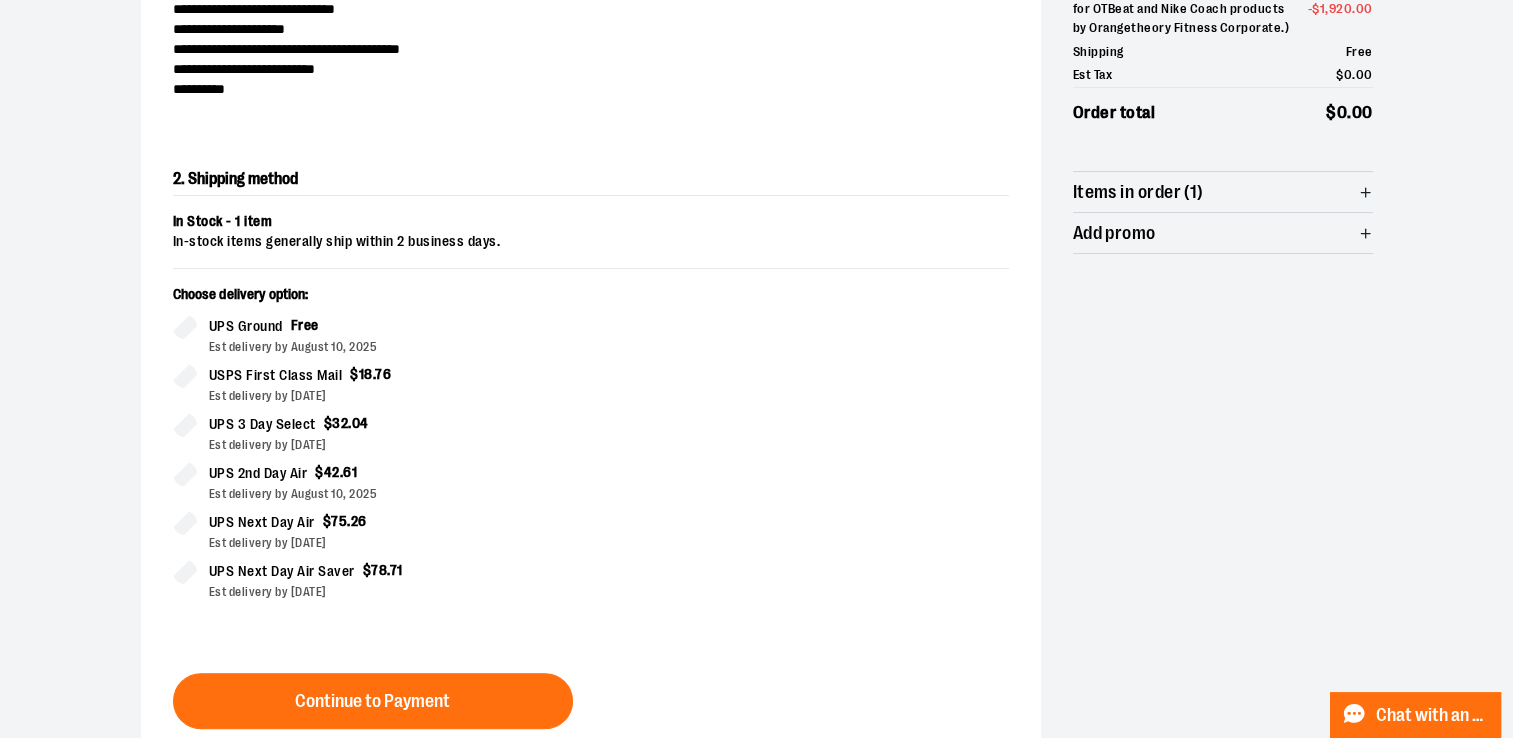 scroll, scrollTop: 361, scrollLeft: 0, axis: vertical 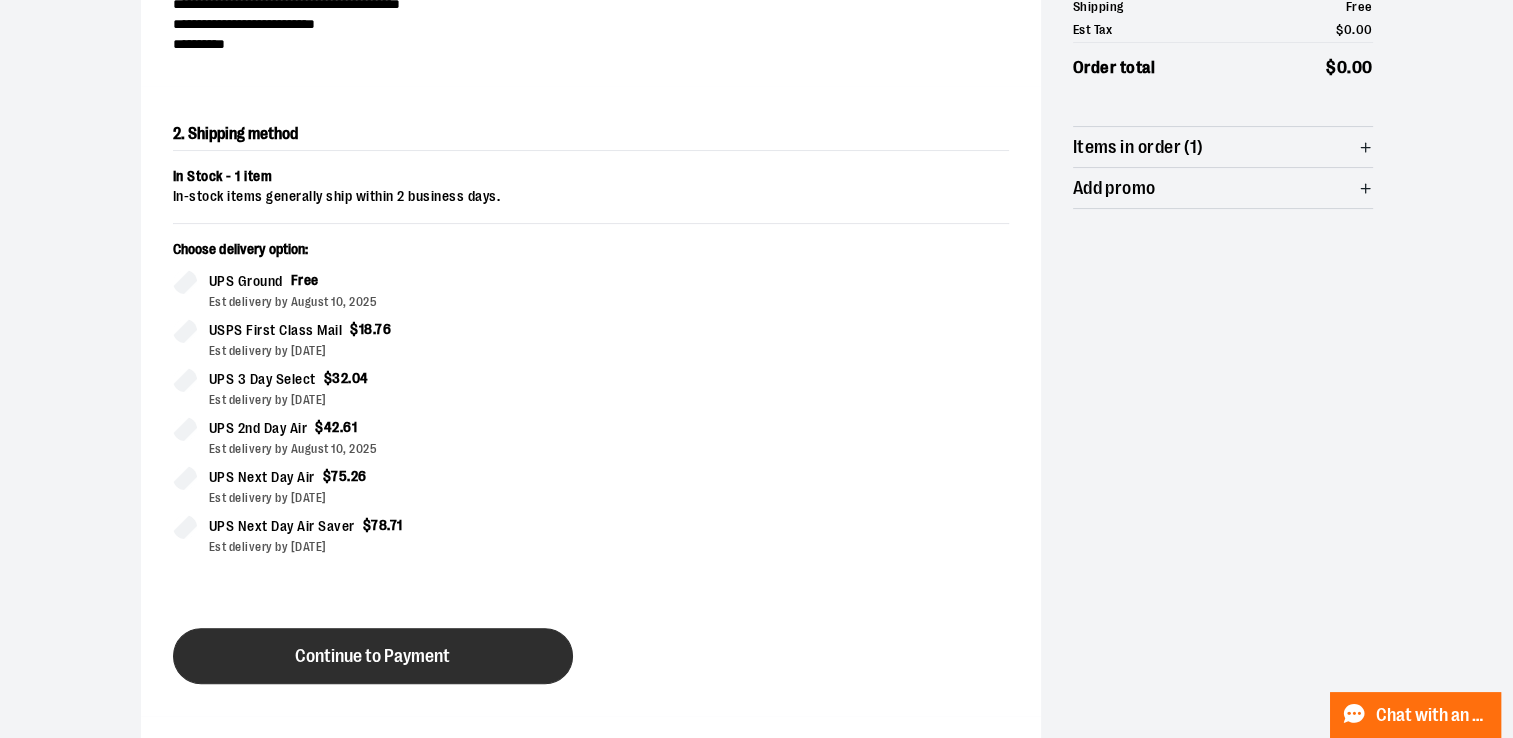 click on "Continue to Payment" at bounding box center [372, 656] 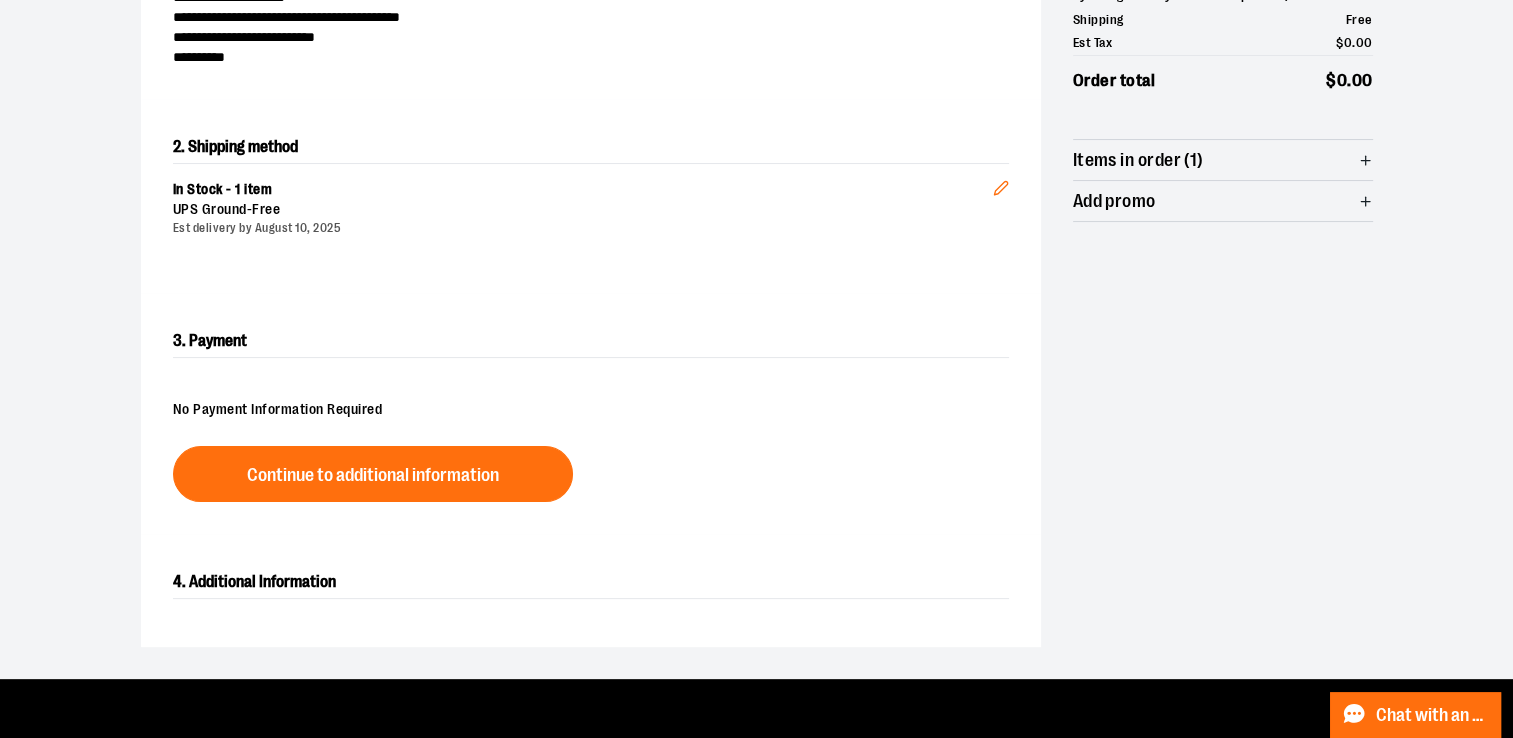 scroll, scrollTop: 353, scrollLeft: 0, axis: vertical 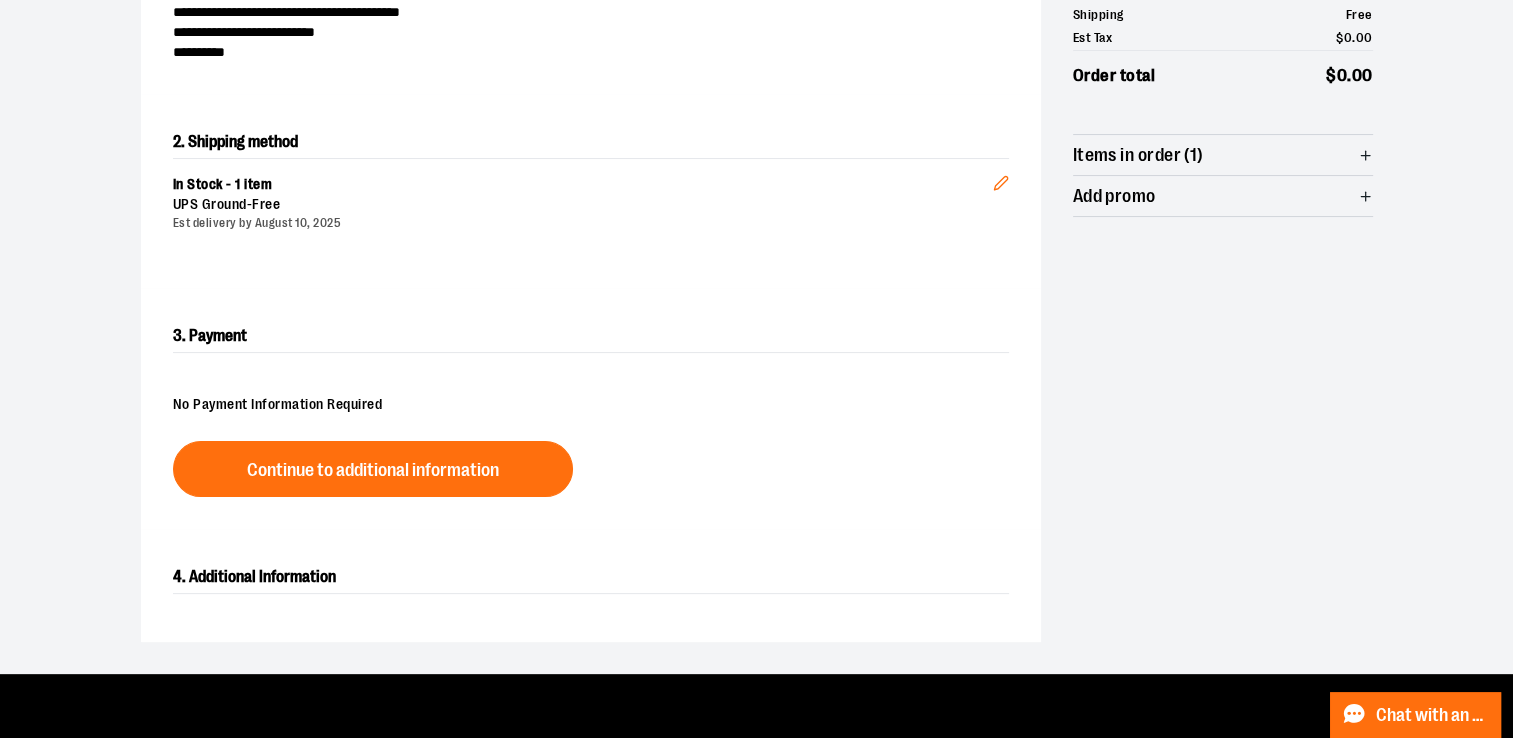 click on "Continue to additional information" at bounding box center [373, 469] 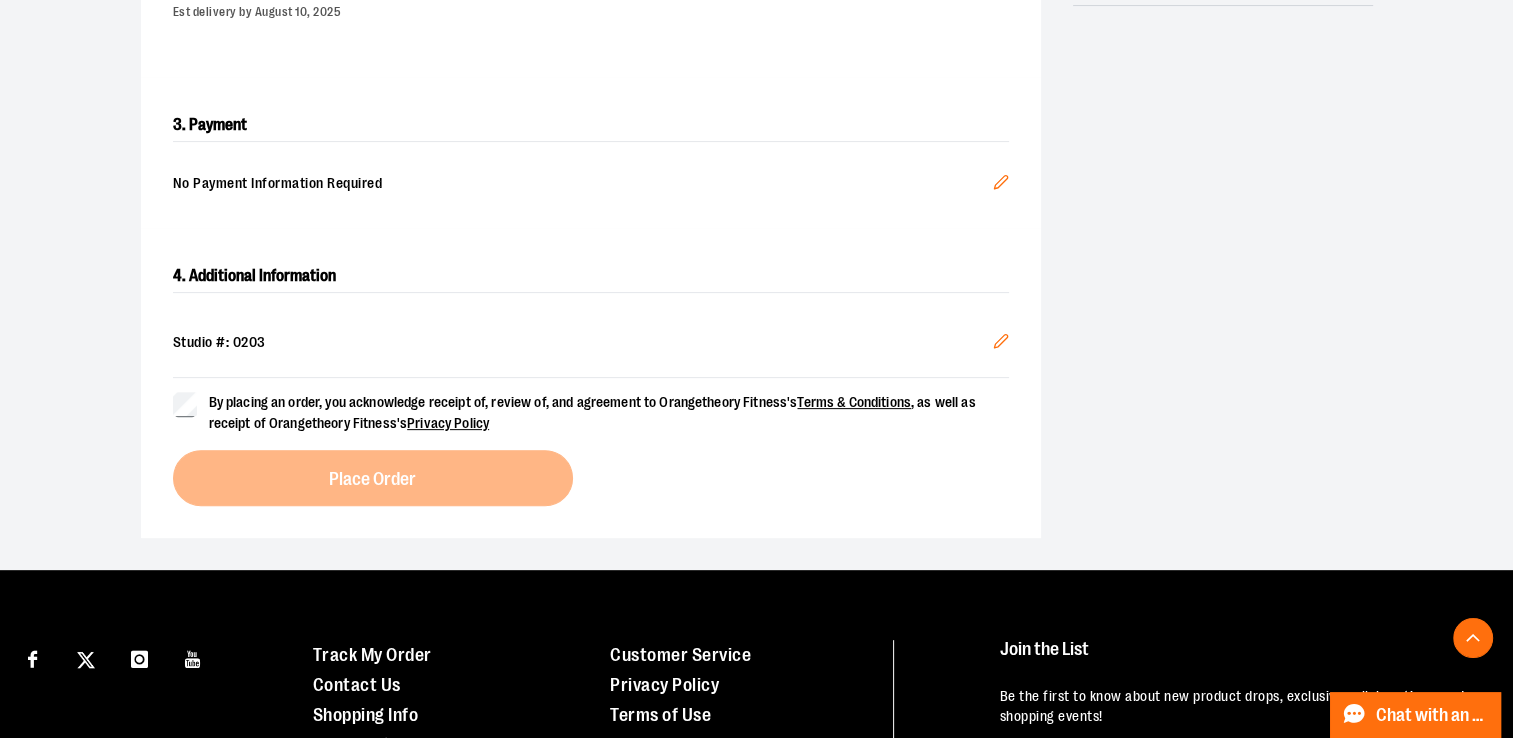scroll, scrollTop: 566, scrollLeft: 0, axis: vertical 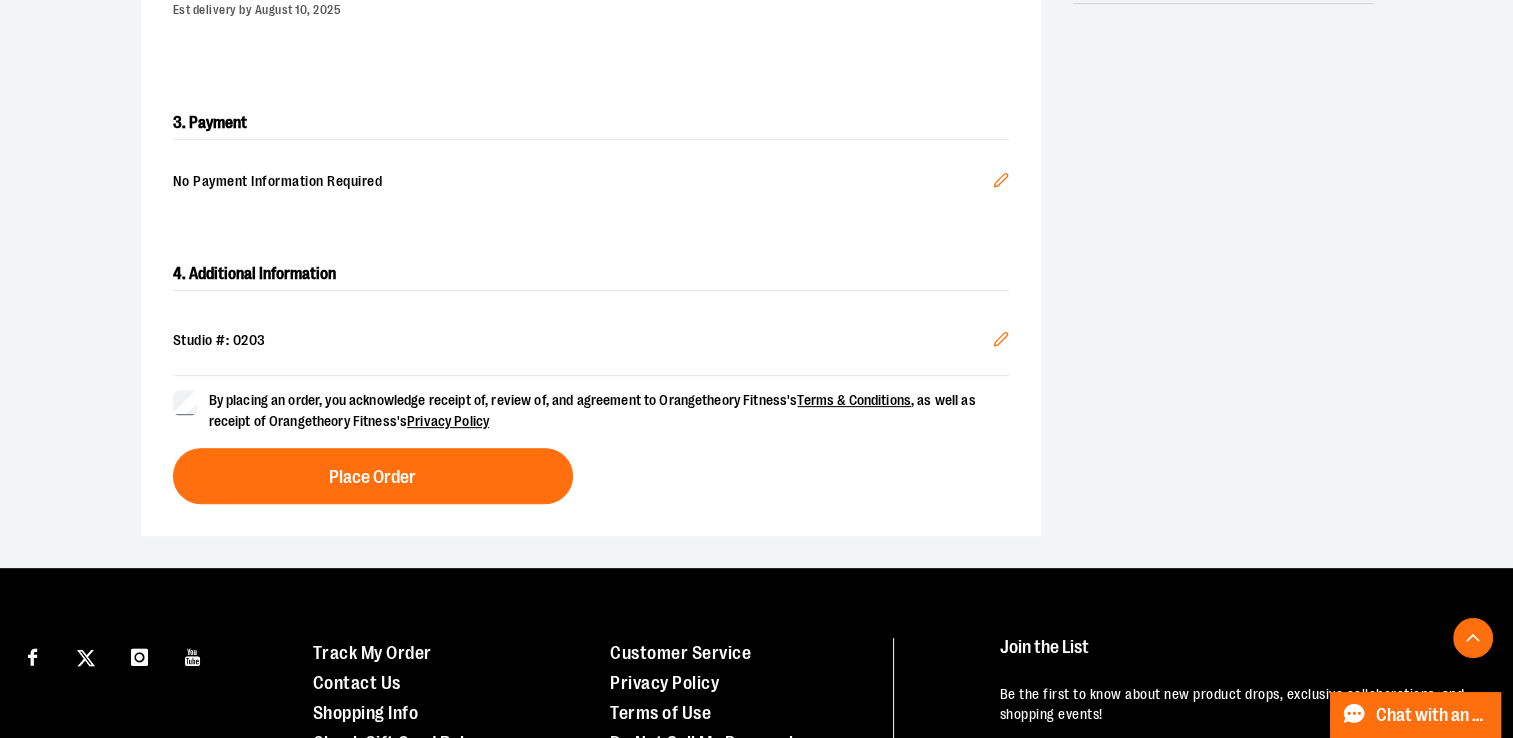 click on "Place Order" at bounding box center [373, 476] 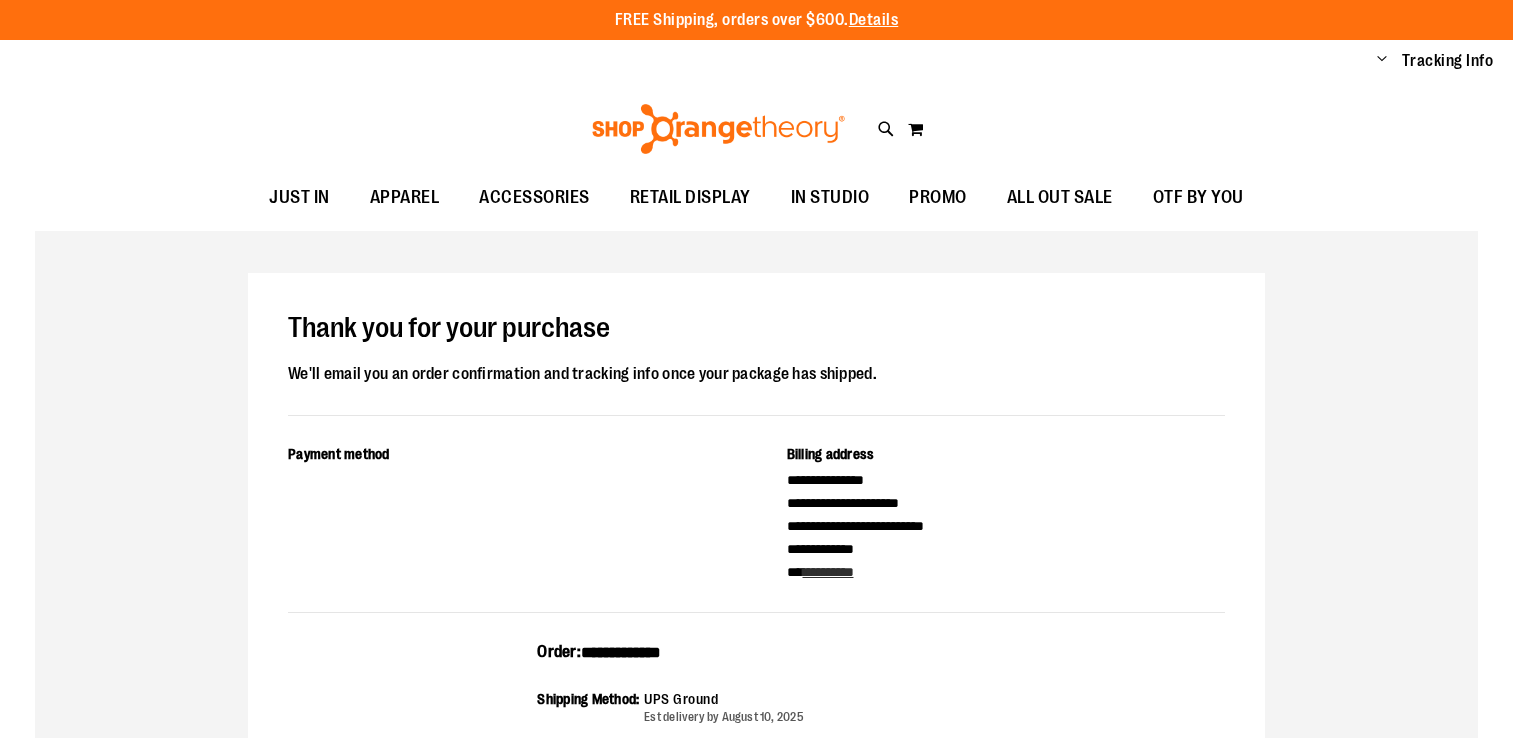 scroll, scrollTop: 0, scrollLeft: 0, axis: both 